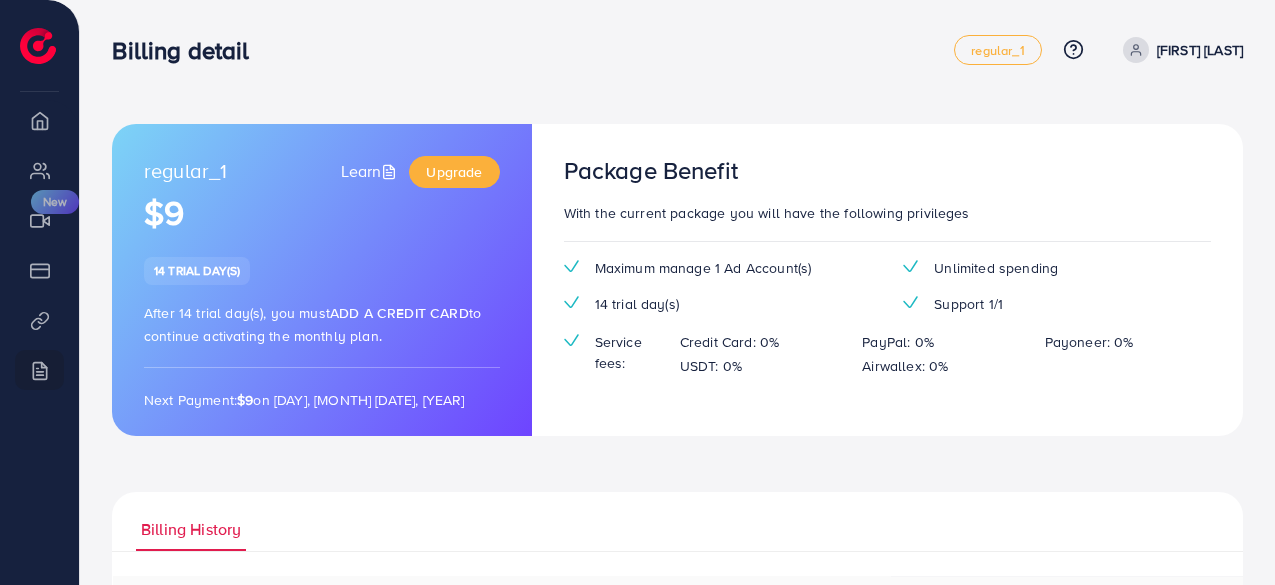scroll, scrollTop: 0, scrollLeft: 0, axis: both 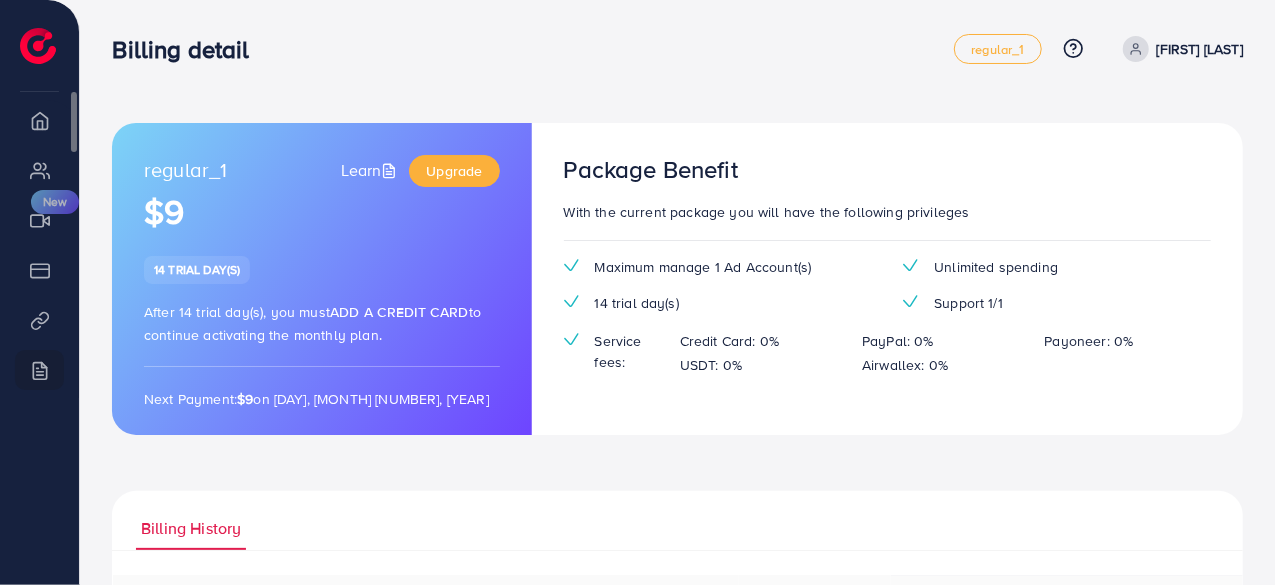 click on "Overview" at bounding box center [39, 120] 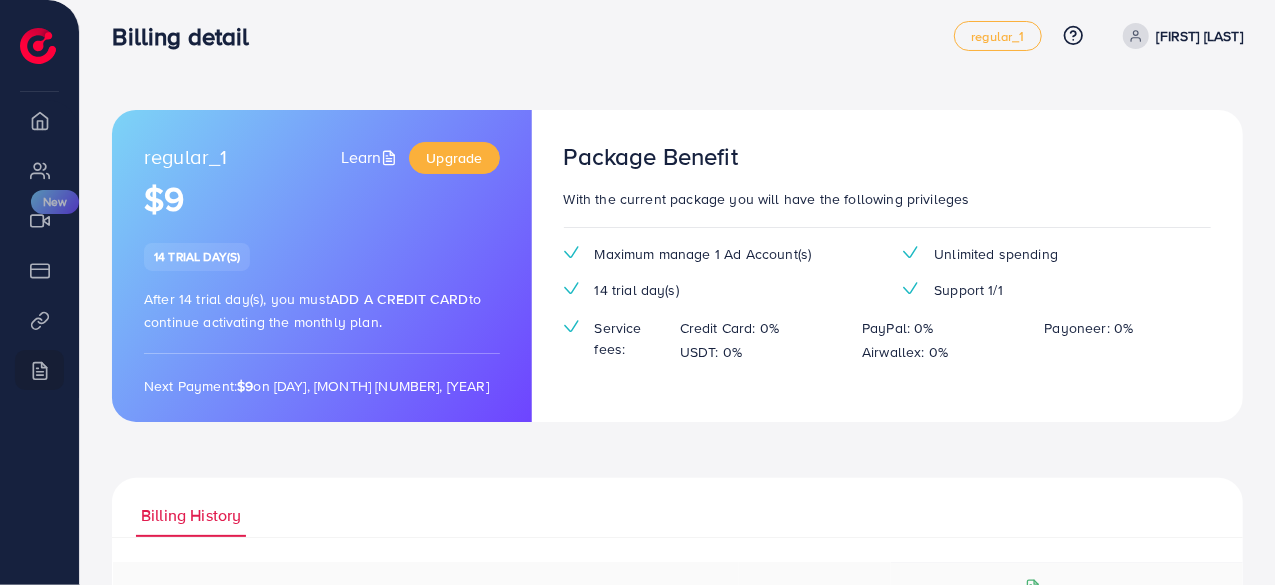 scroll, scrollTop: 0, scrollLeft: 0, axis: both 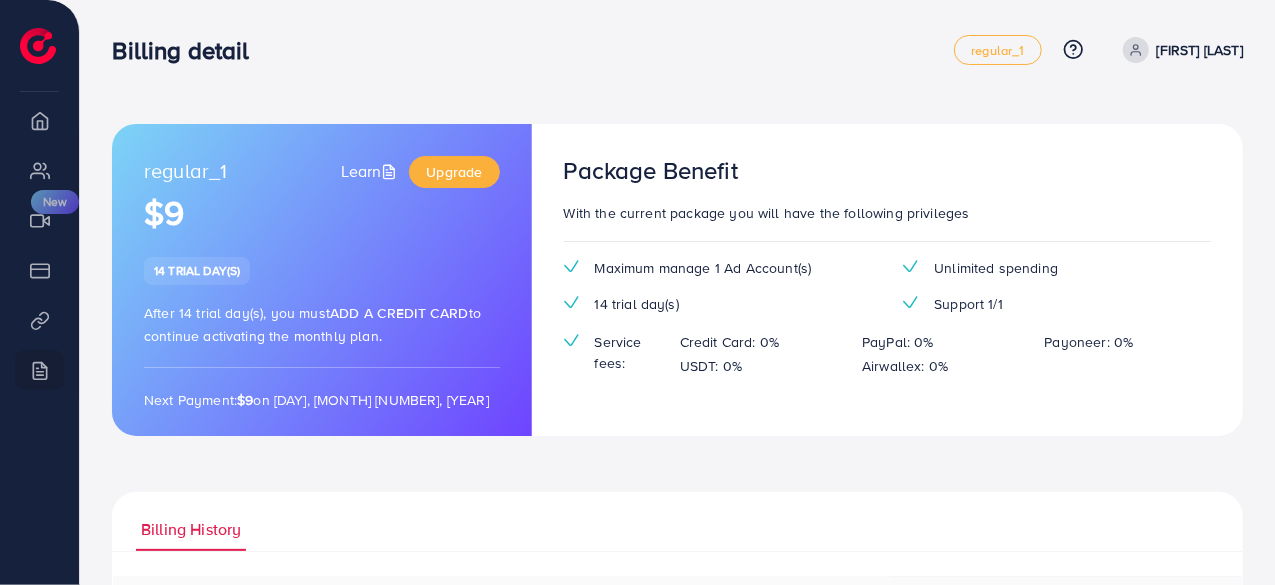 click on "[FIRST] [LAST]" at bounding box center (1200, 50) 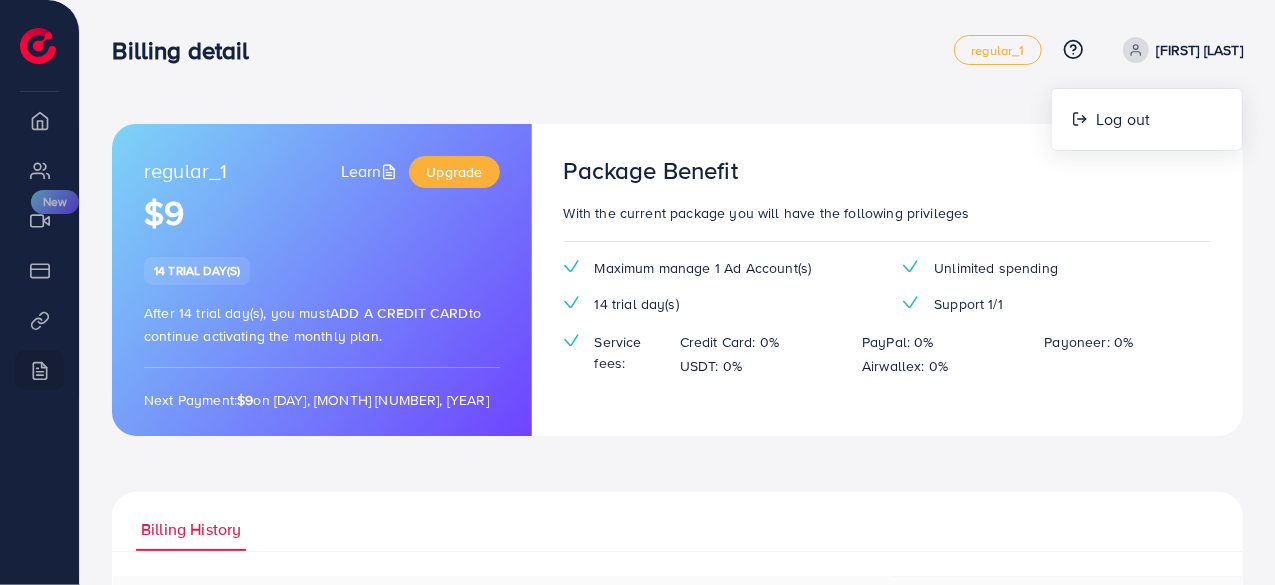 click on "Package Benefit   With the current package you will have the following privileges  Maximum manage 1 Ad Account(s) Unlimited spending 14 trial day(s)  Support 1/1 Service fees:  Credit Card: 0%   PayPal: 0%   Payoneer: 0%   USDT: 0%   Airwallex: 0%" at bounding box center (887, 280) 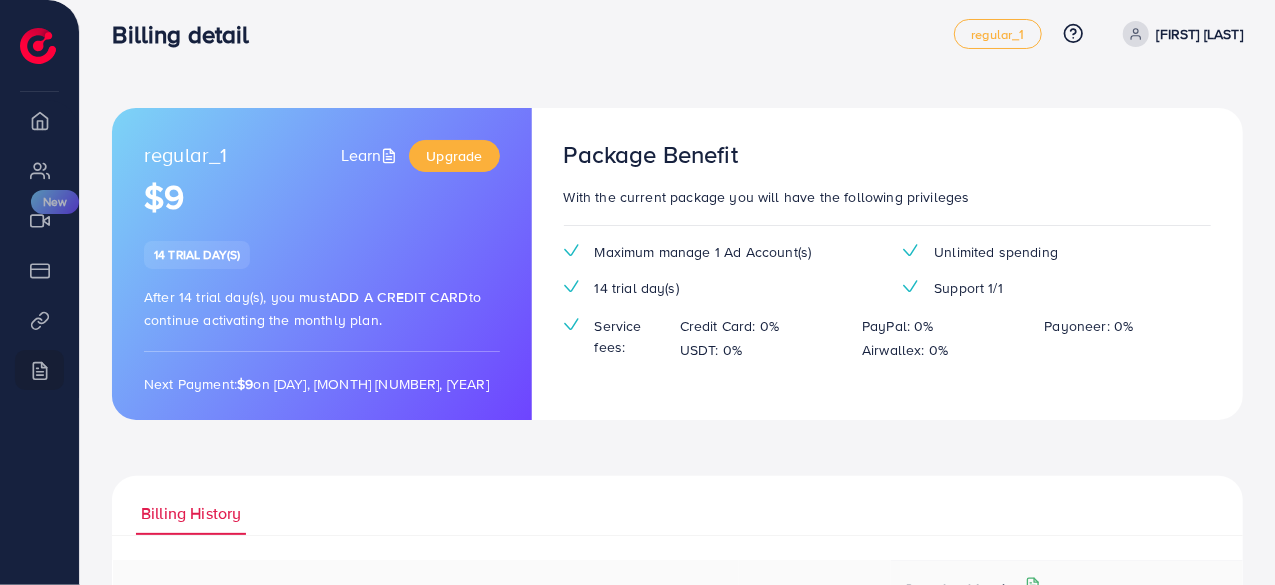 scroll, scrollTop: 11, scrollLeft: 0, axis: vertical 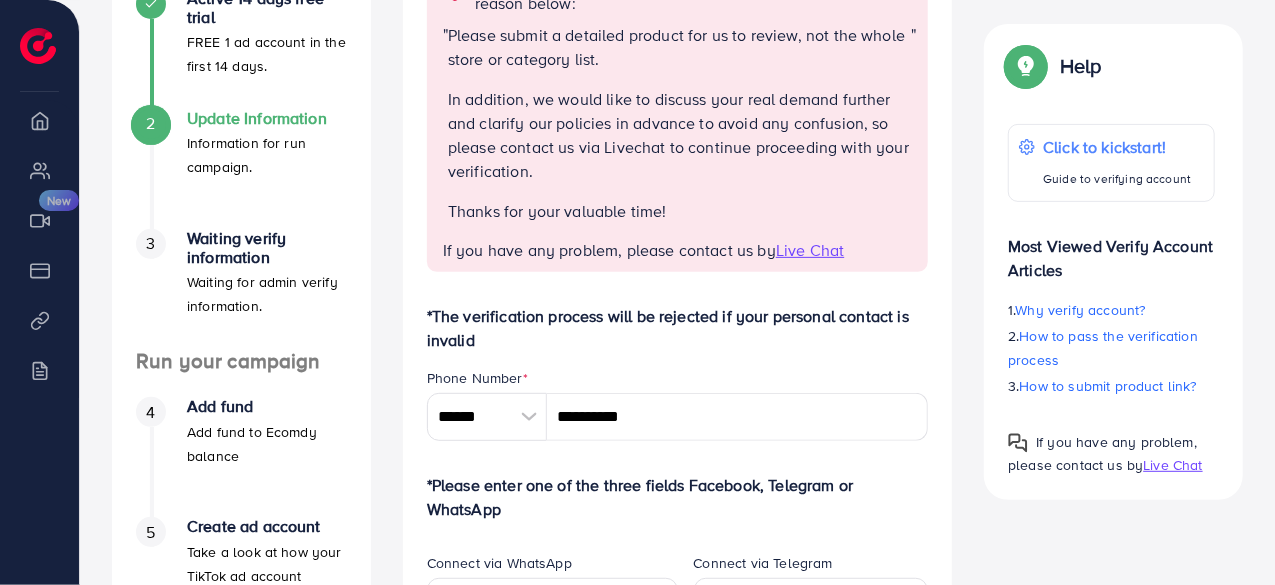 click on "Live Chat" at bounding box center (810, 250) 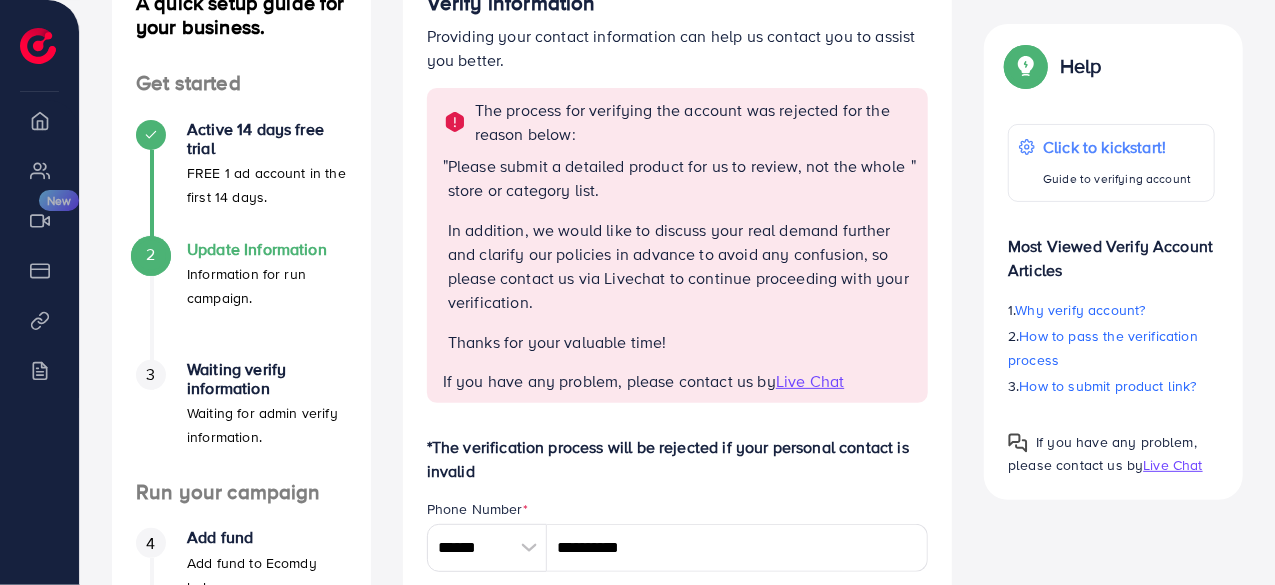 scroll, scrollTop: 156, scrollLeft: 0, axis: vertical 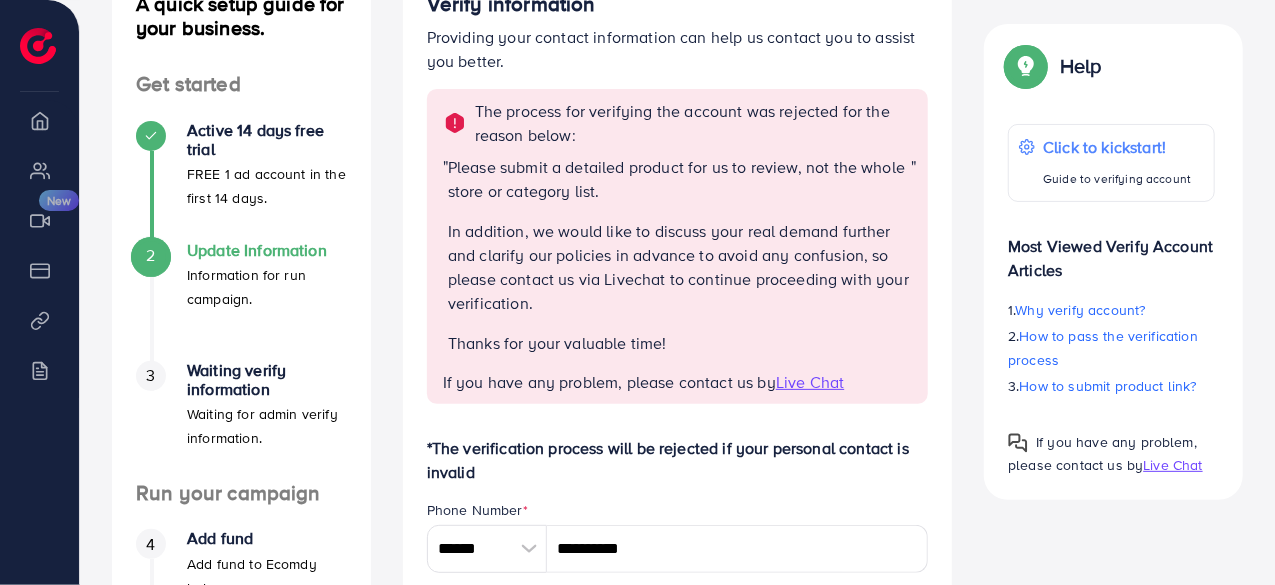 drag, startPoint x: 476, startPoint y: 109, endPoint x: 778, endPoint y: 385, distance: 409.121 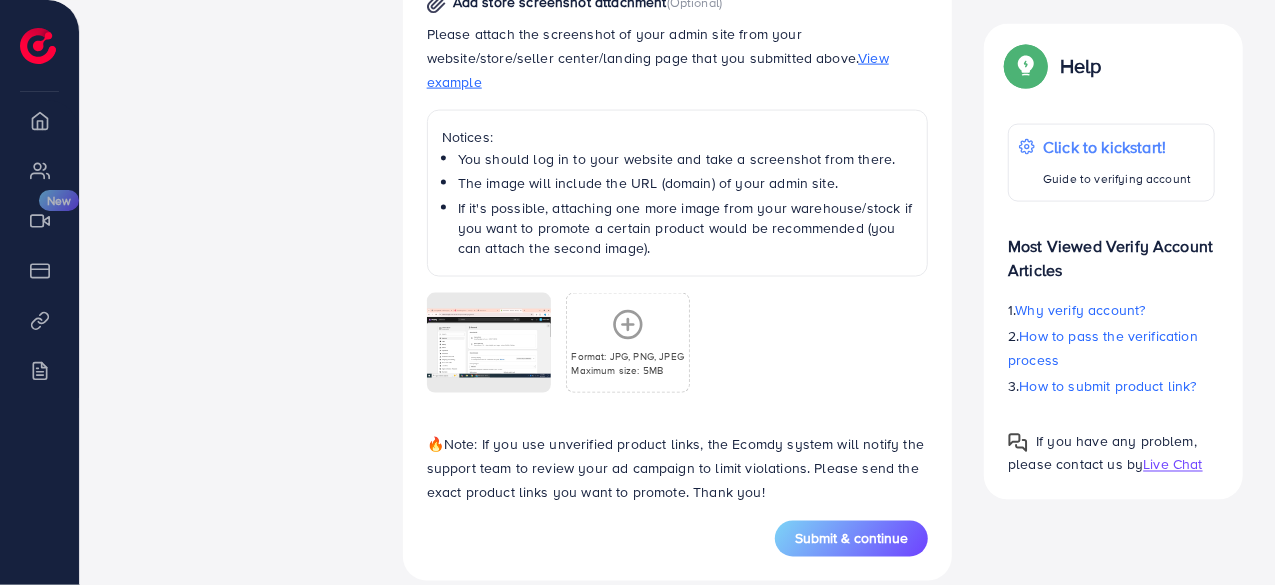 scroll, scrollTop: 1471, scrollLeft: 0, axis: vertical 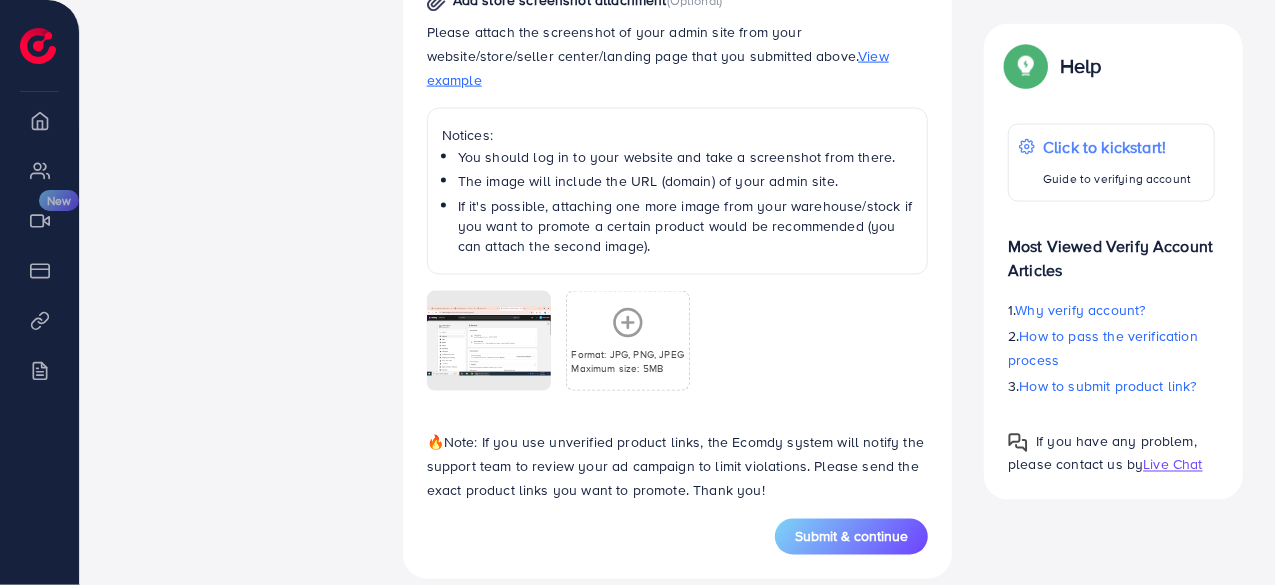 click 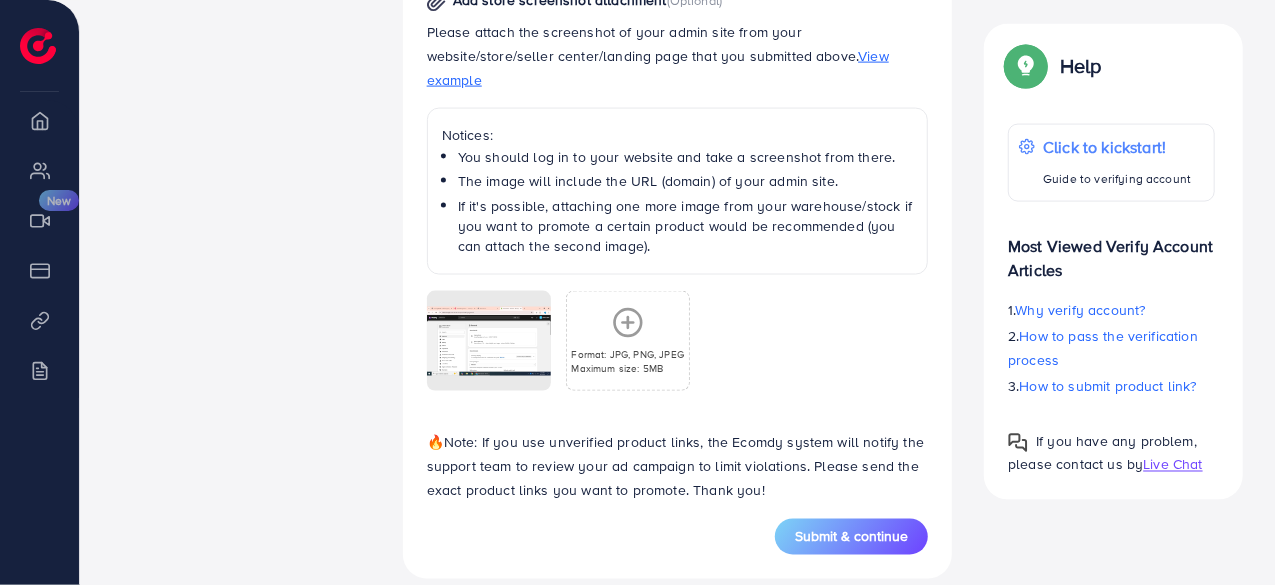 click 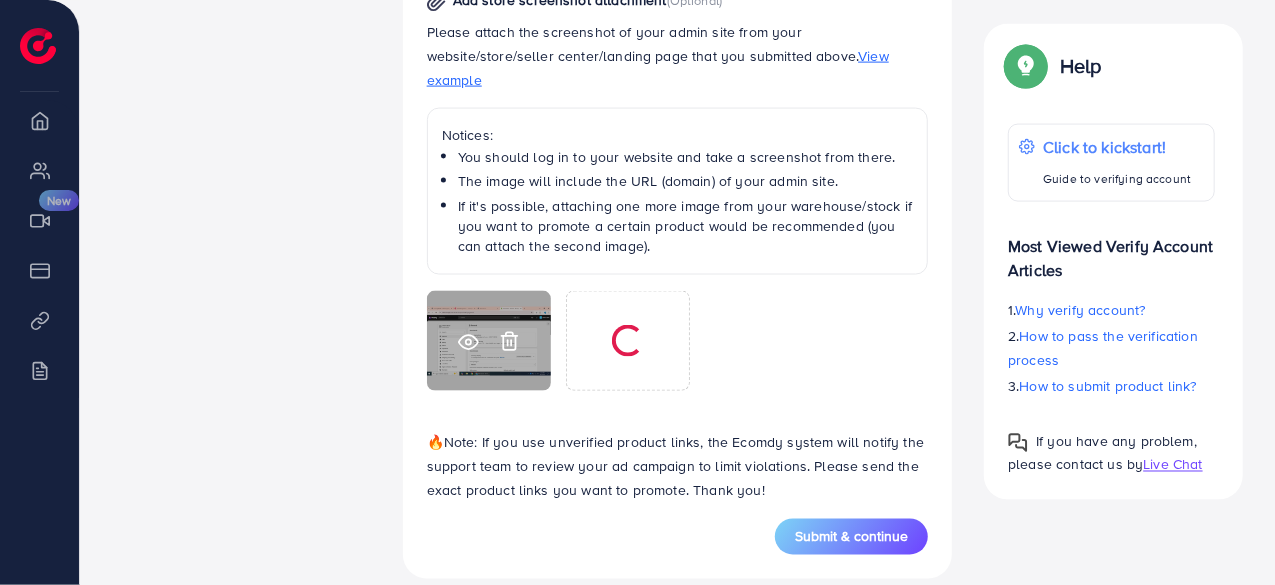 click 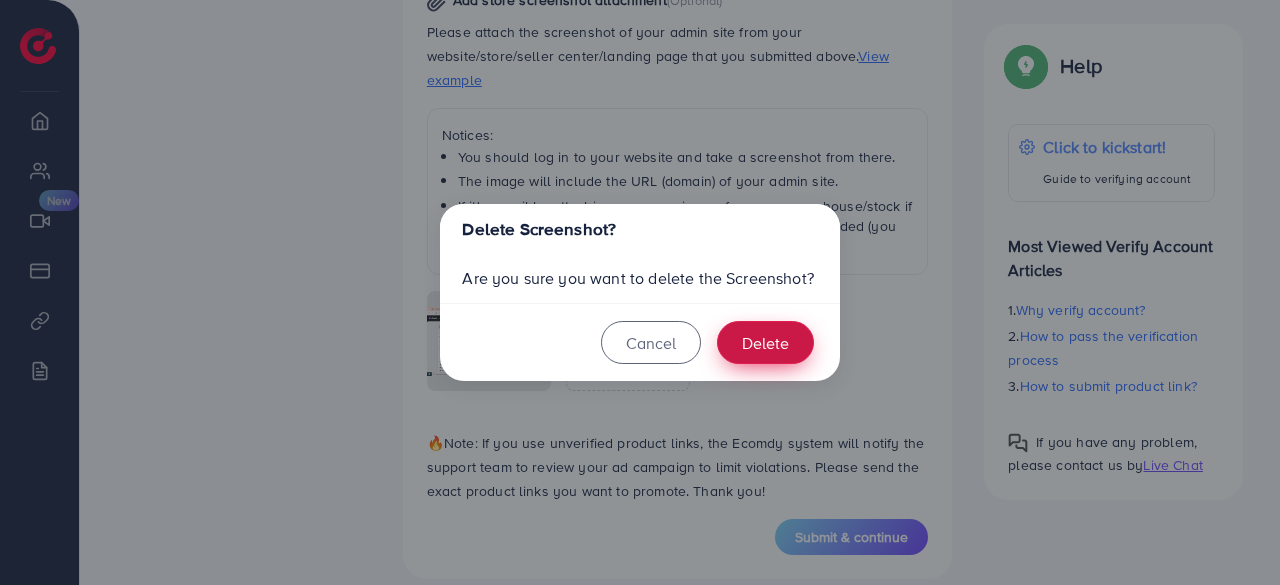 click on "Delete" at bounding box center (765, 342) 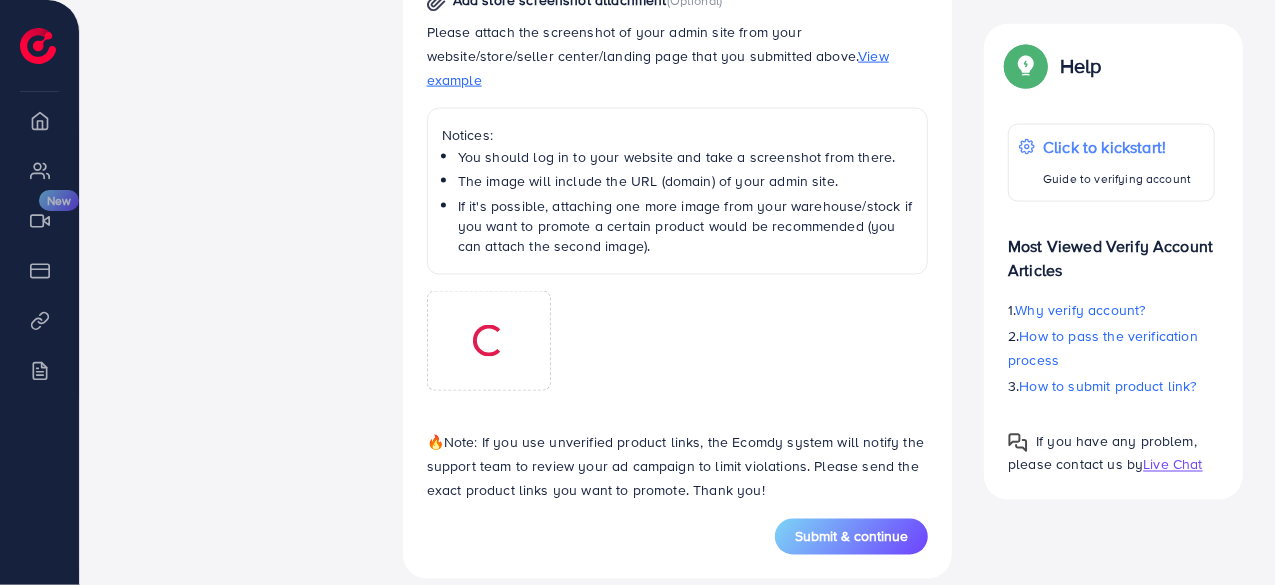 click on "Loading..." at bounding box center (678, 333) 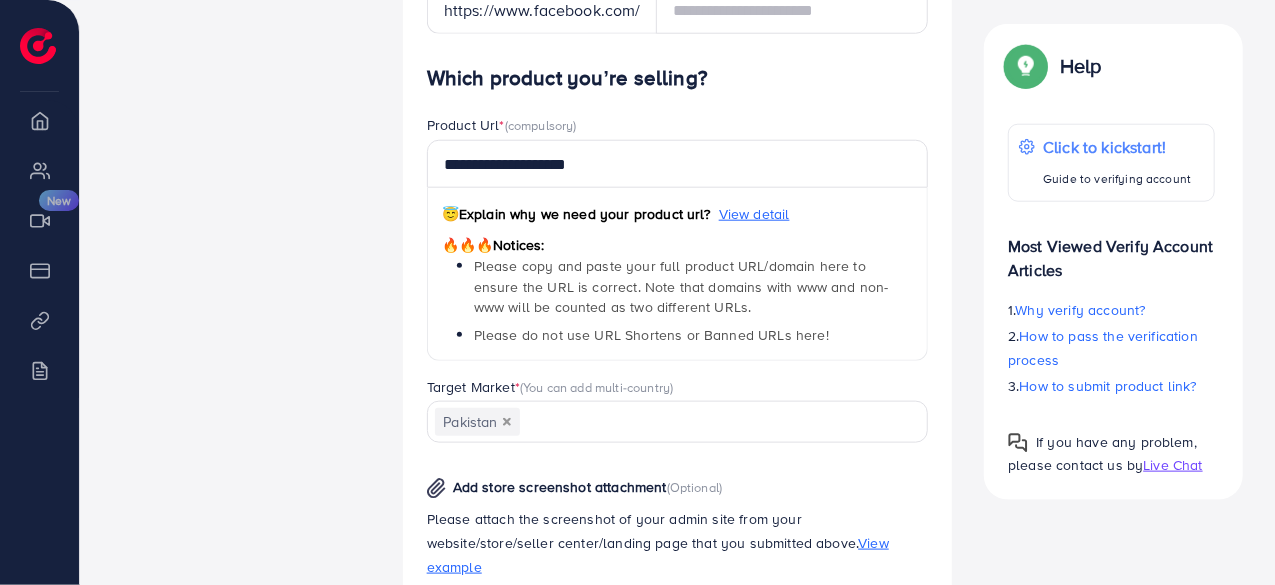 drag, startPoint x: 126, startPoint y: 334, endPoint x: 1263, endPoint y: -53, distance: 1201.057 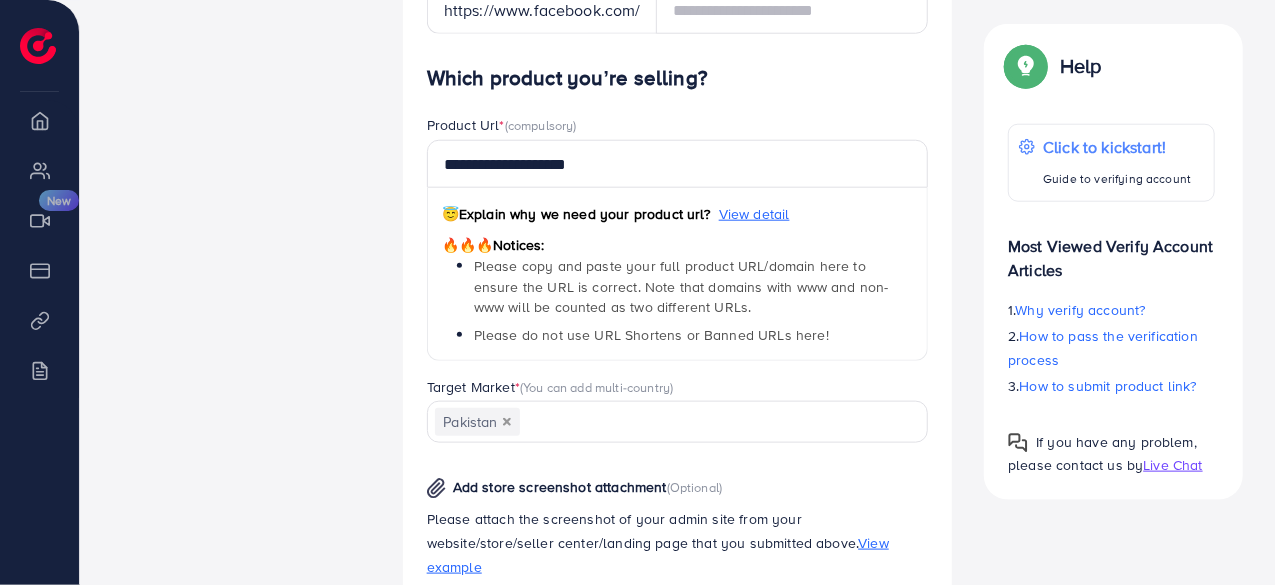 click on "Update Information   regular_1  Help Center Contact Support Plans and Pricing Term and policy About Us  [FIRST] [LAST]  Log out Ecomdy Balance  $0  Overview My ad accounts Creative center  New  Payment Product Links Billing Affiliate Program  A quick setup guide for your business.   Get started   Active 14 days free trial   FREE 1 ad account in the first 14 days.   2   Update Information   Information for run campaign.   3   Waiting verify information   Waiting for admin verify information.   Run your campaign   4   Add fund   Add fund to Ecomdy balance   5   Create ad account   Take a look at how your TikTok ad account works.  A quick setup guide for your business.  Update Information   Information for run campaign.   Verify information   Providing your contact information can help us contact you to assist you better.   The process for verifying the account was rejected for the reason below:  " Please submit a detailed product for us to review, not the whole store or category list.  "  Live Chat  * ****** A B" at bounding box center [637, -692] 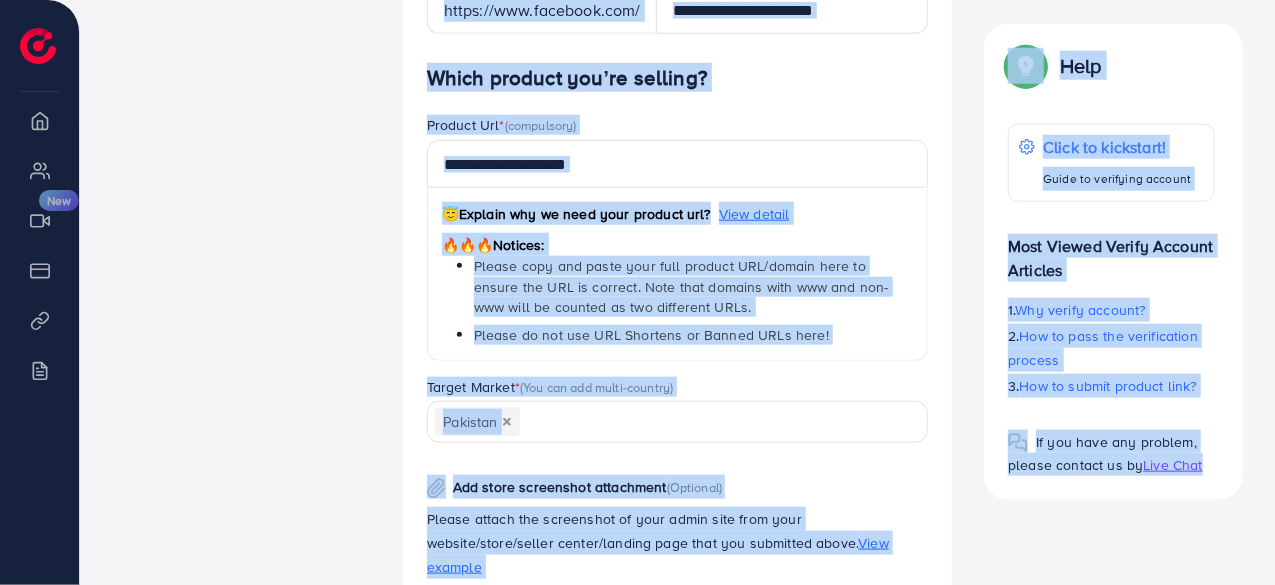 scroll, scrollTop: 824, scrollLeft: 0, axis: vertical 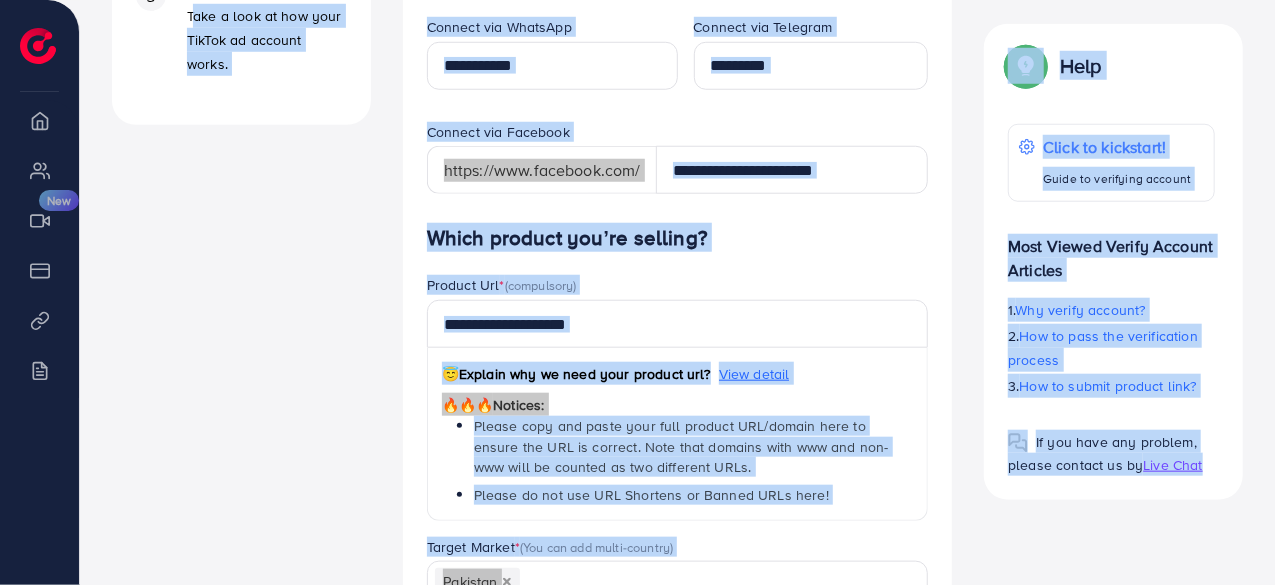 click on "**********" at bounding box center (678, 696) 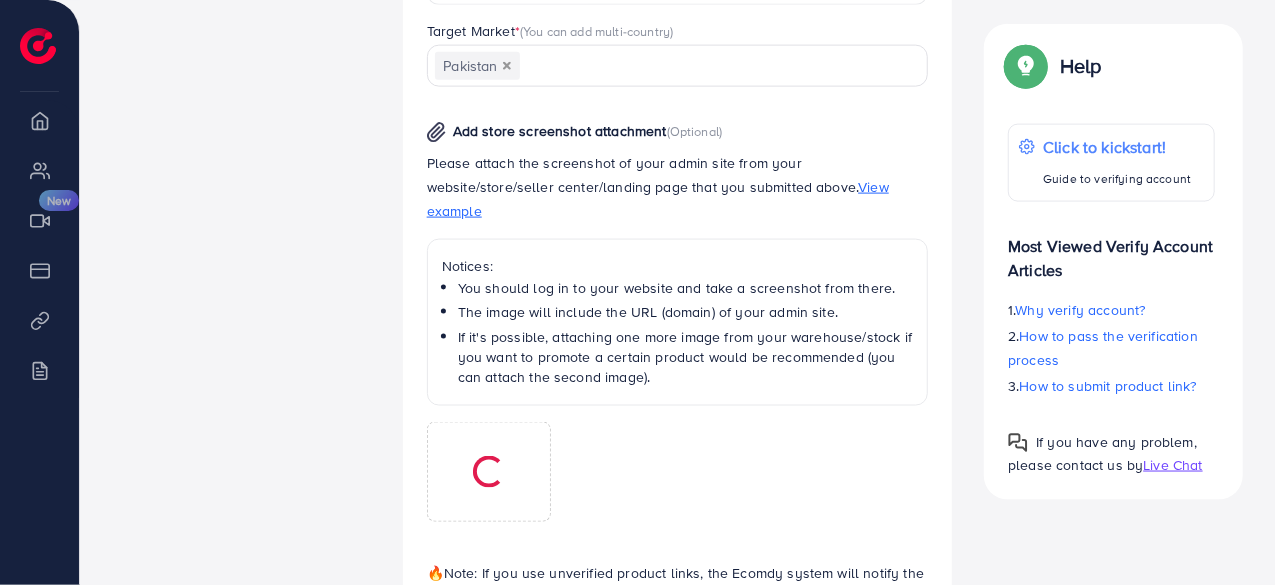 scroll, scrollTop: 1471, scrollLeft: 0, axis: vertical 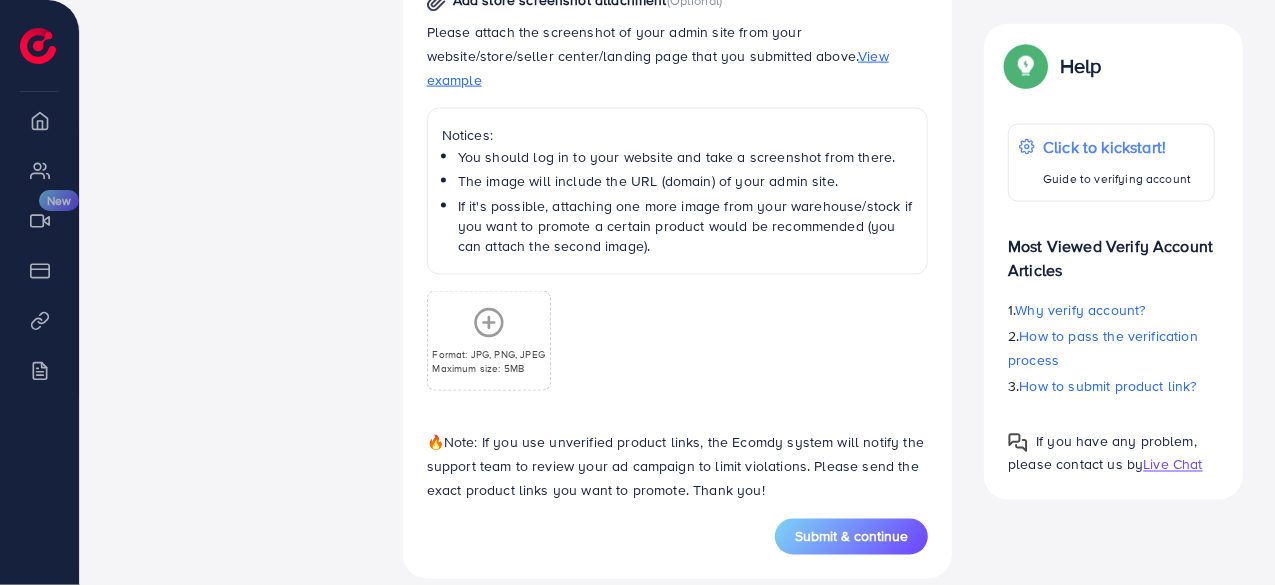 click 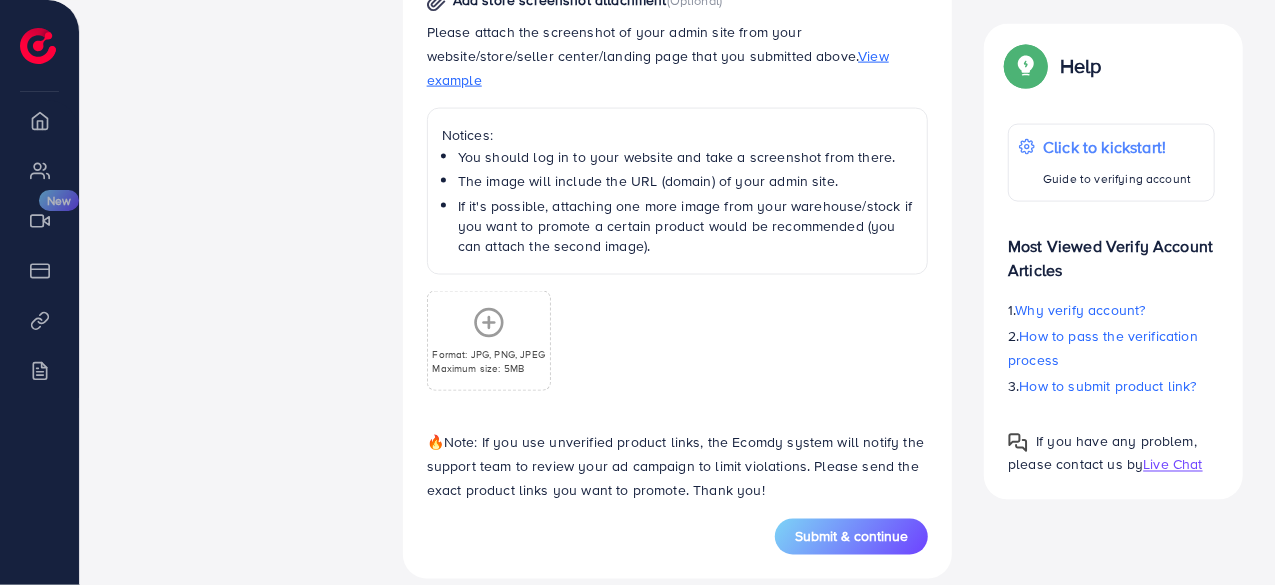 click 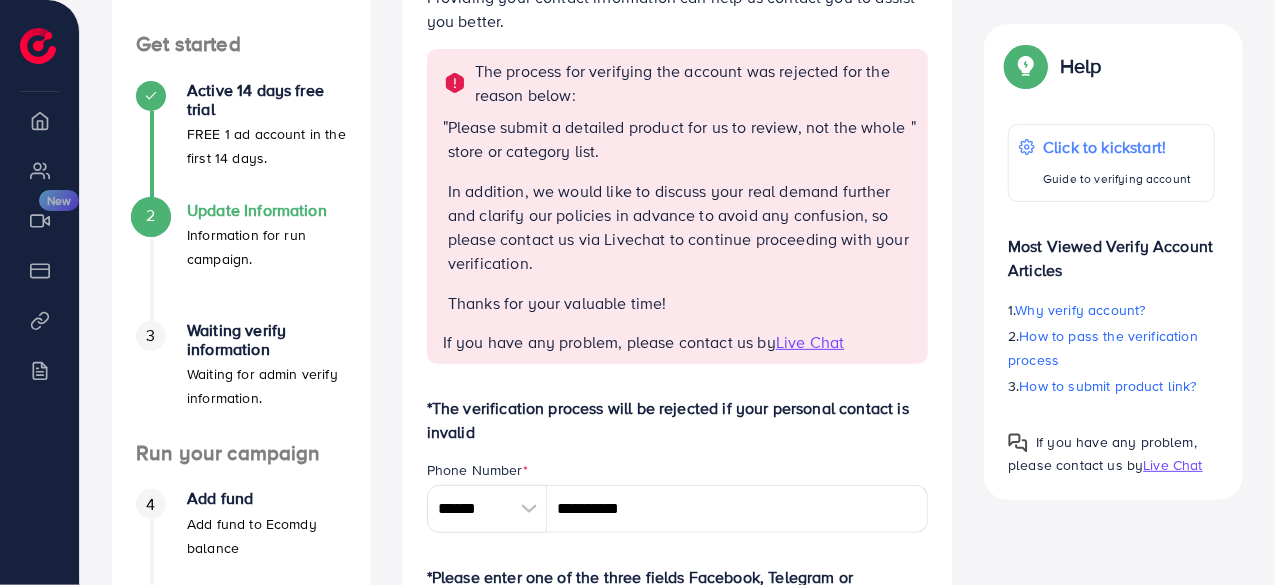 scroll, scrollTop: 195, scrollLeft: 0, axis: vertical 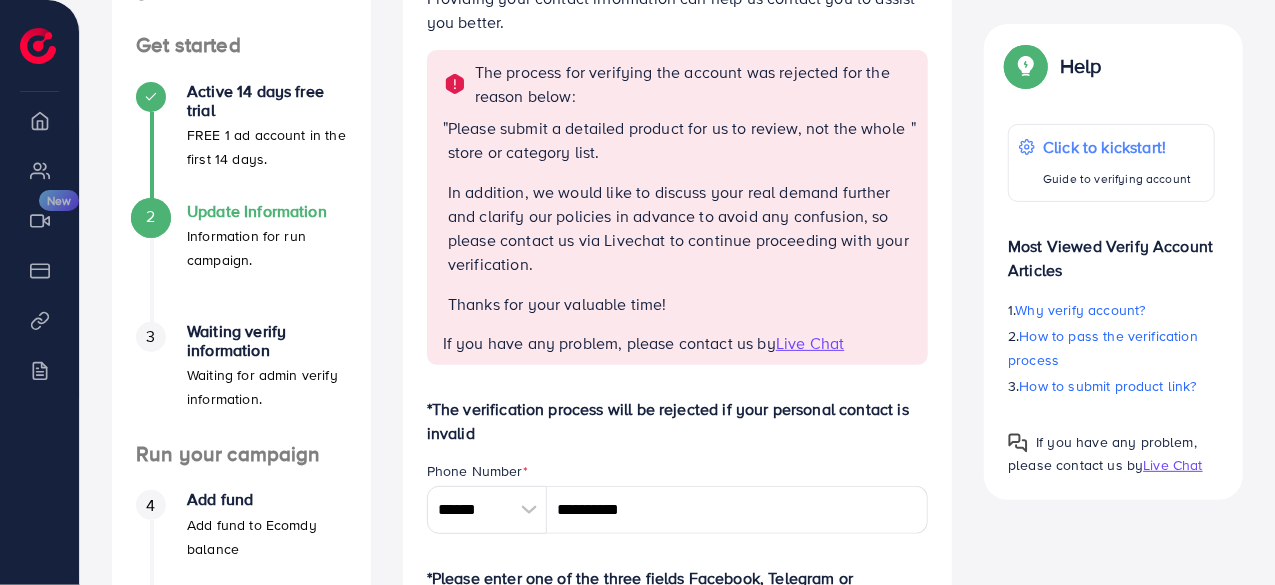 click on "Live Chat" at bounding box center [810, 343] 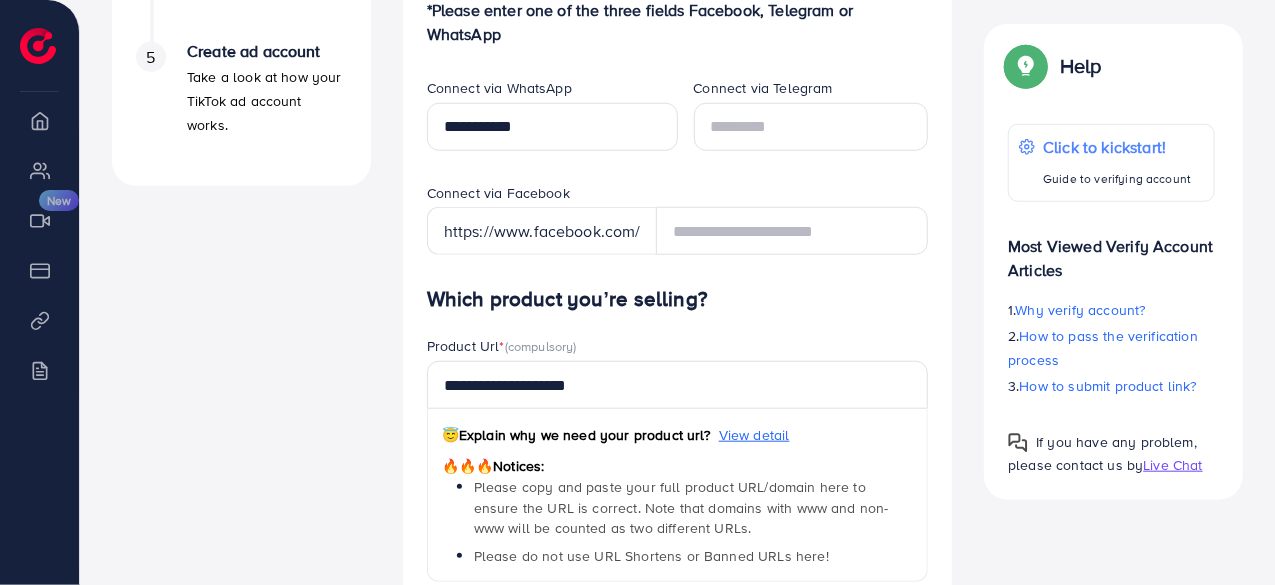 scroll, scrollTop: 823, scrollLeft: 0, axis: vertical 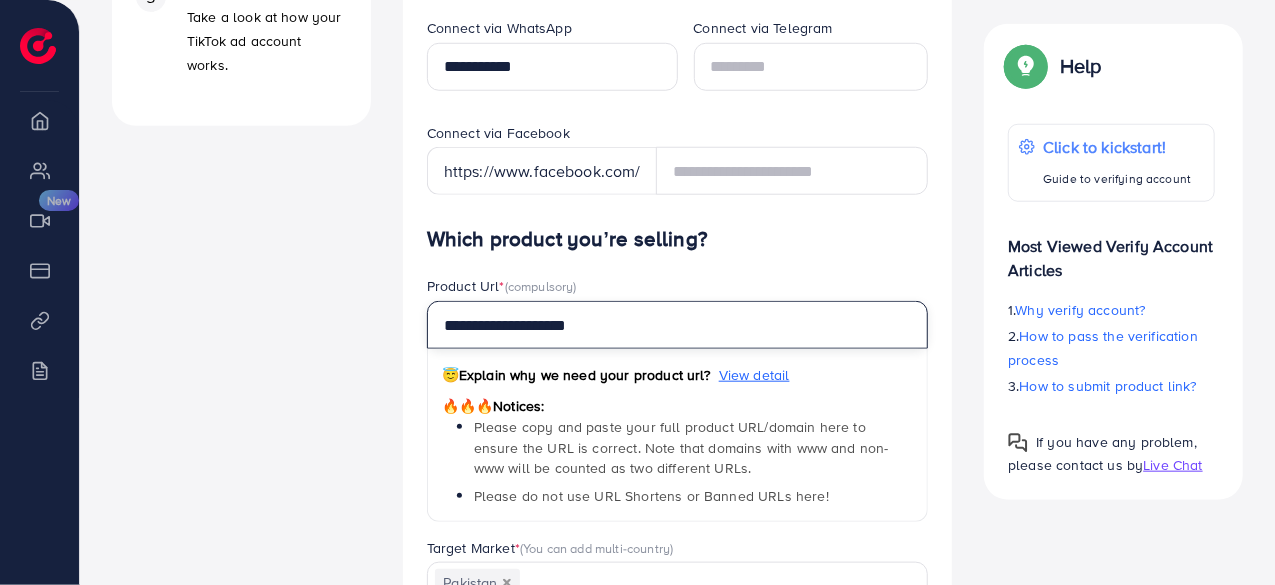 click on "**********" at bounding box center (678, 325) 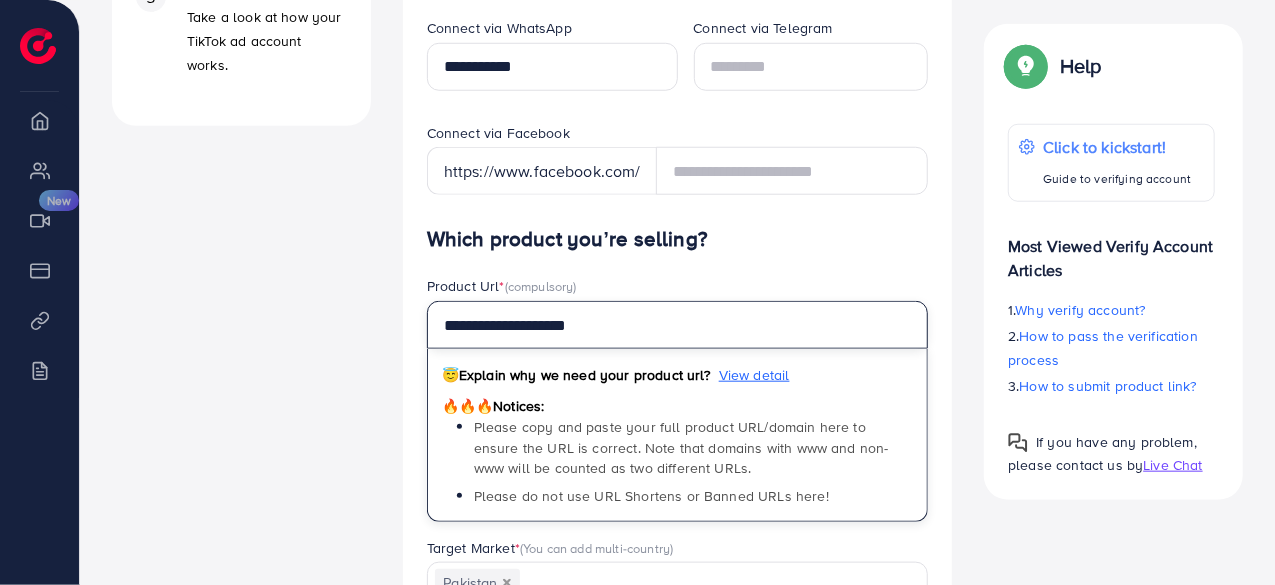 click on "**********" at bounding box center [678, 325] 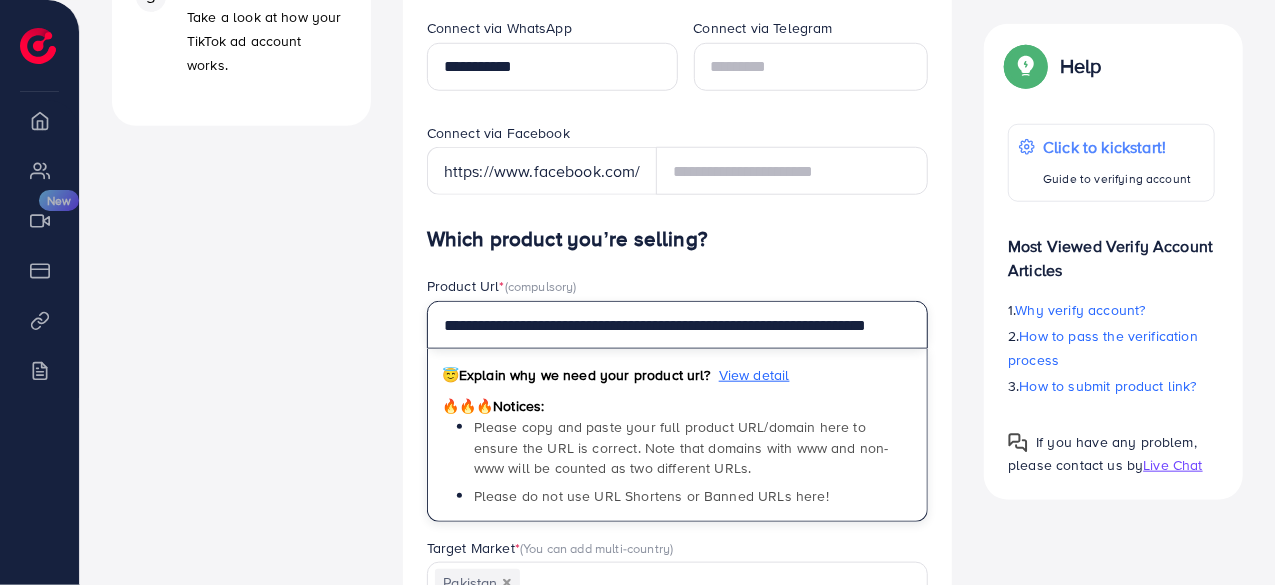 scroll, scrollTop: 0, scrollLeft: 64, axis: horizontal 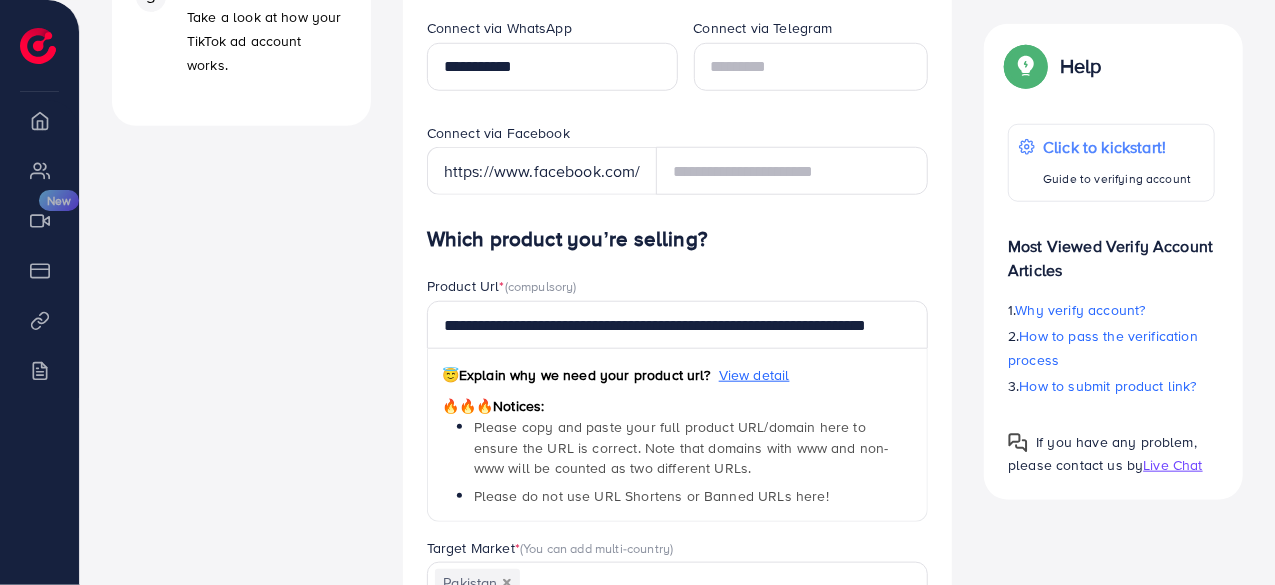 click on "A quick setup guide for your business.   Get started   Active 14 days free trial   FREE 1 ad account in the first 14 days.   2   Update Information   Information for run campaign.   3   Waiting verify information   Waiting for admin verify information.   Run your campaign   4   Add fund   Add fund to Ecomdy balance   5   Create ad account   Take a look at how your TikTok ad account works." at bounding box center (241, 264) 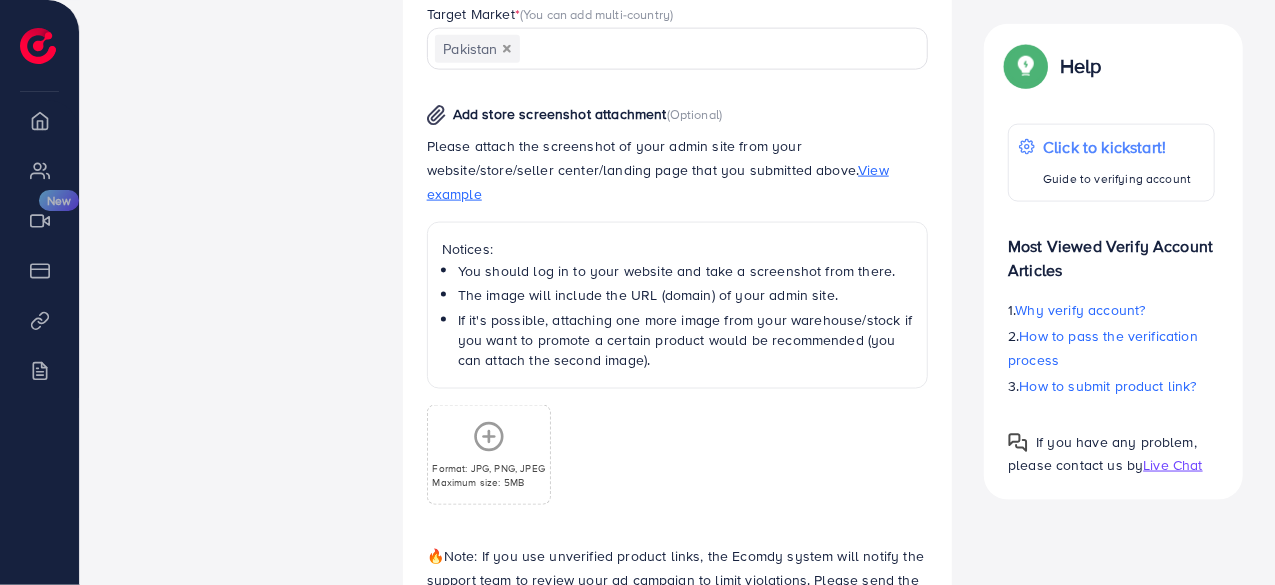 scroll, scrollTop: 1471, scrollLeft: 0, axis: vertical 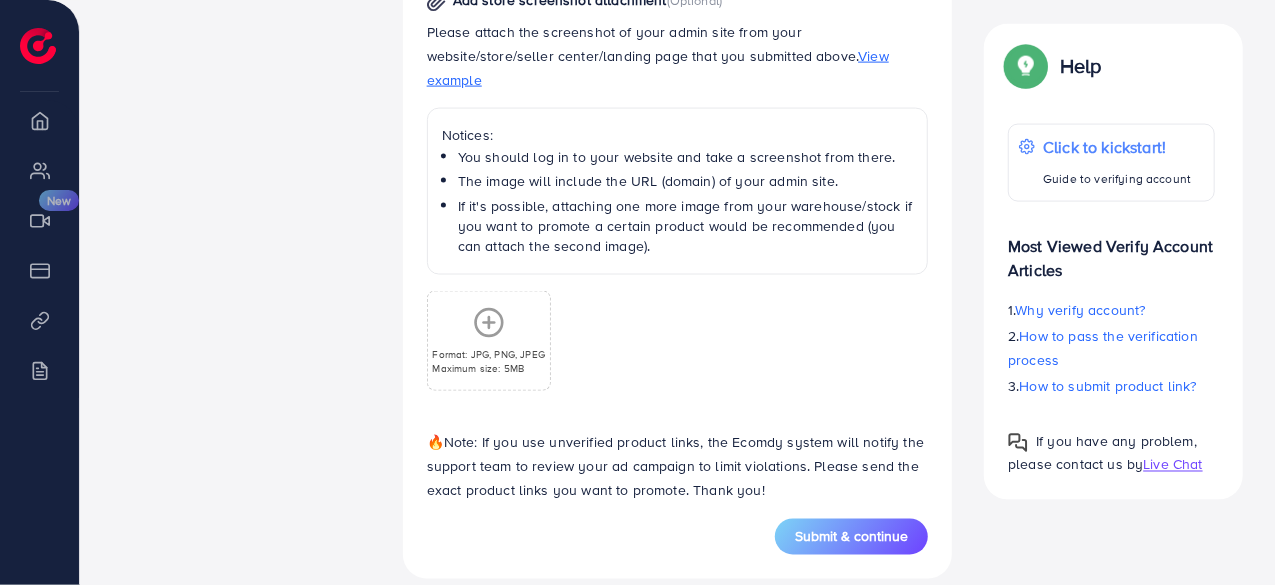 click 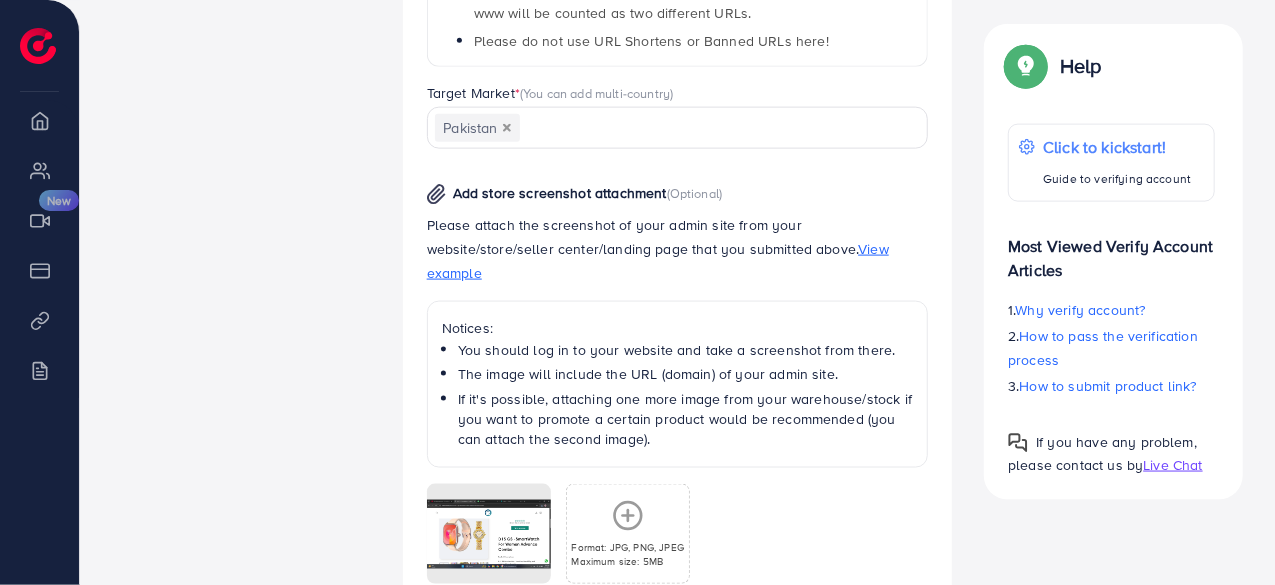 scroll, scrollTop: 1471, scrollLeft: 0, axis: vertical 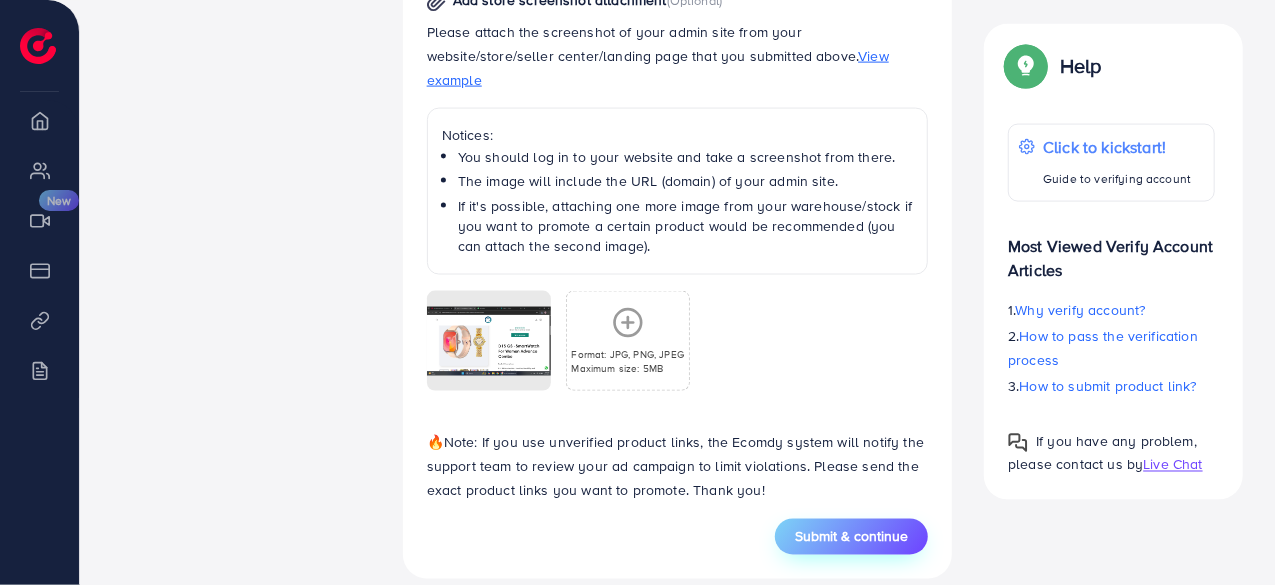 click on "Submit & continue" at bounding box center [851, 537] 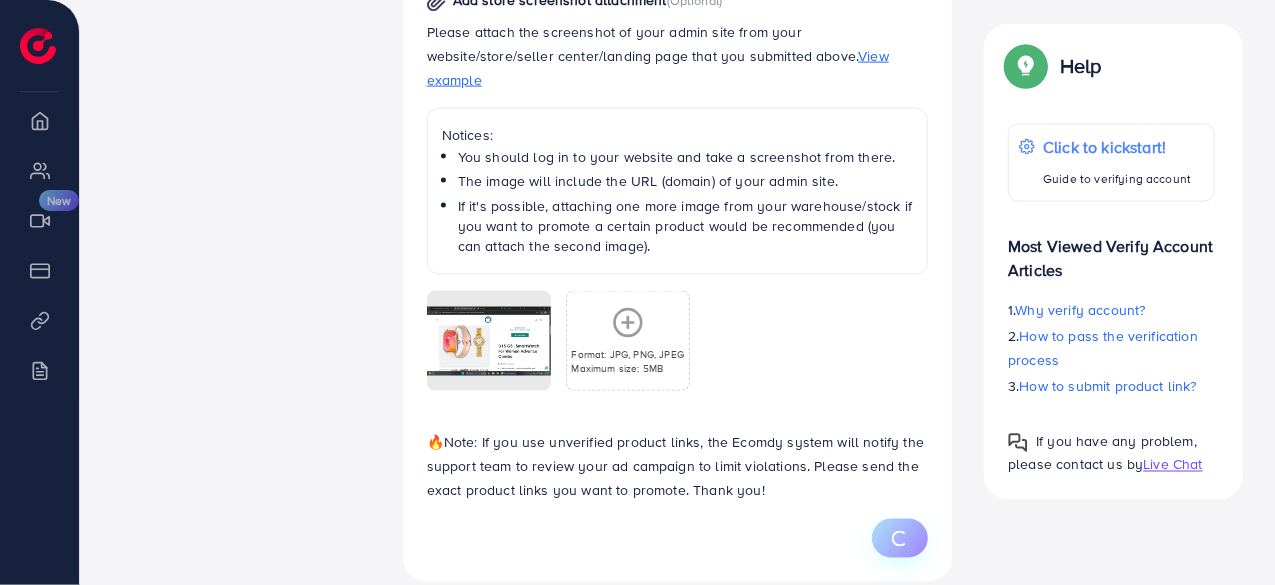 type on "**********" 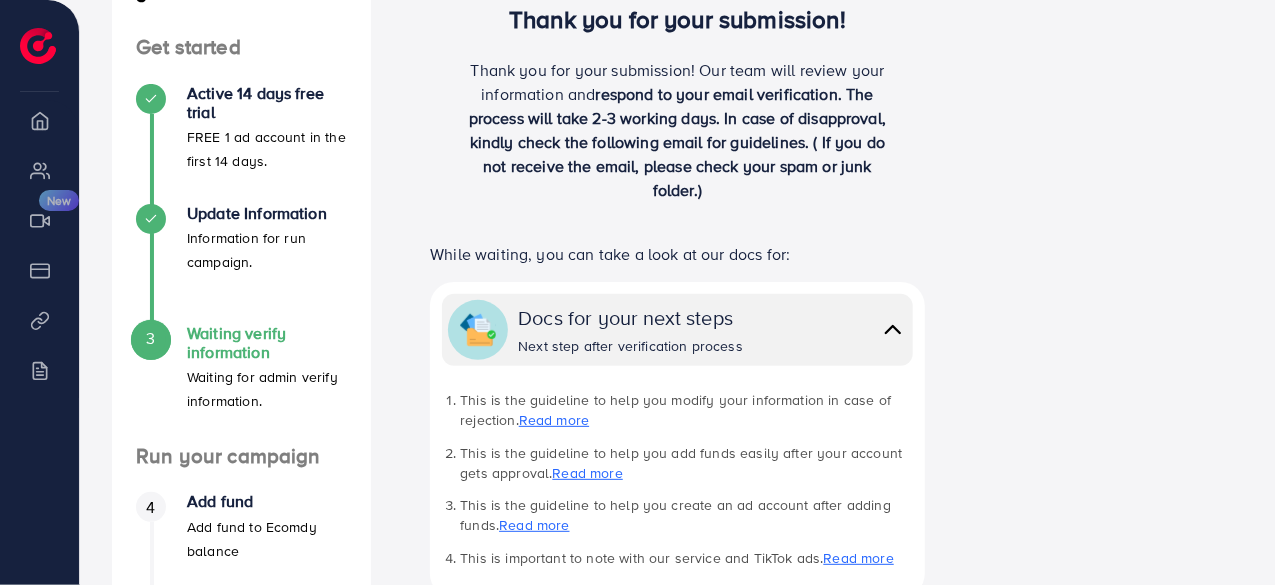 scroll, scrollTop: 0, scrollLeft: 0, axis: both 